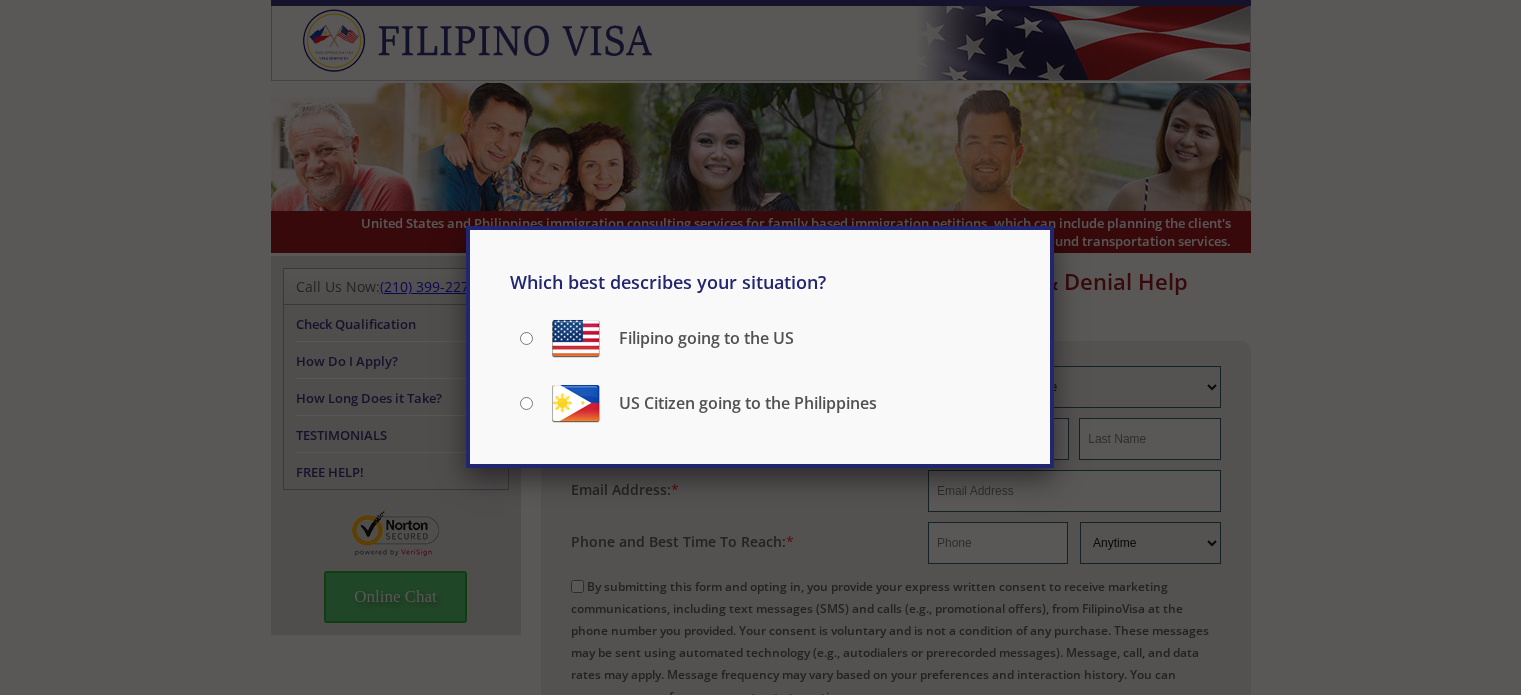 scroll, scrollTop: 0, scrollLeft: 0, axis: both 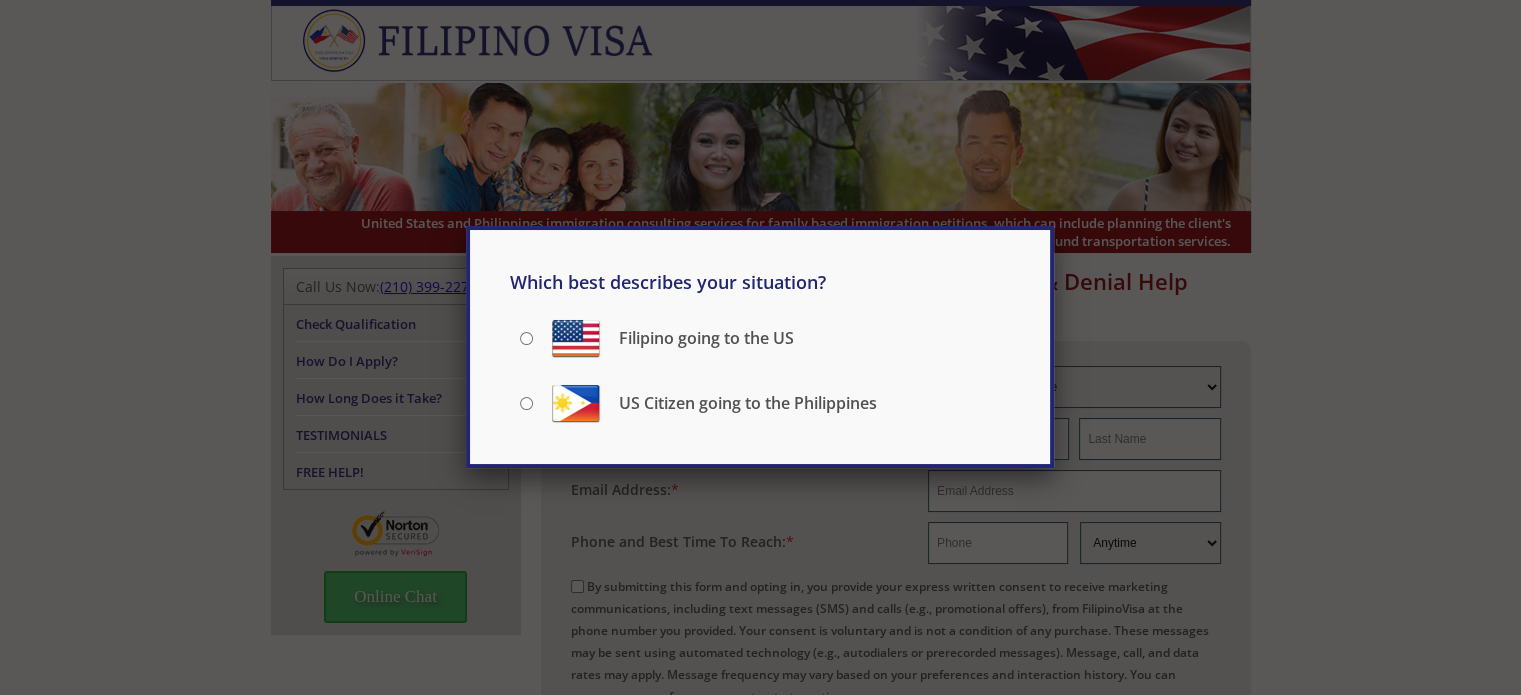 click on "Filipino going to the US" at bounding box center [526, 338] 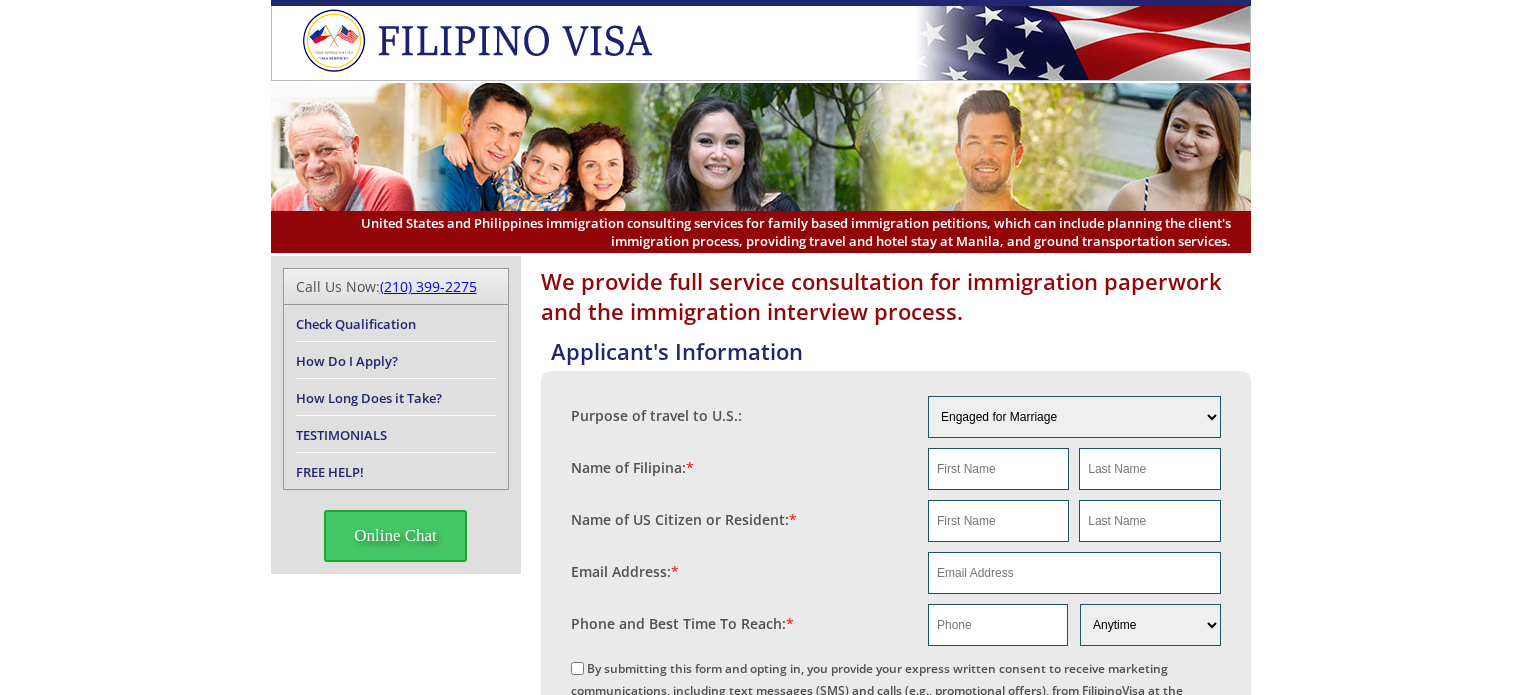 scroll, scrollTop: 0, scrollLeft: 0, axis: both 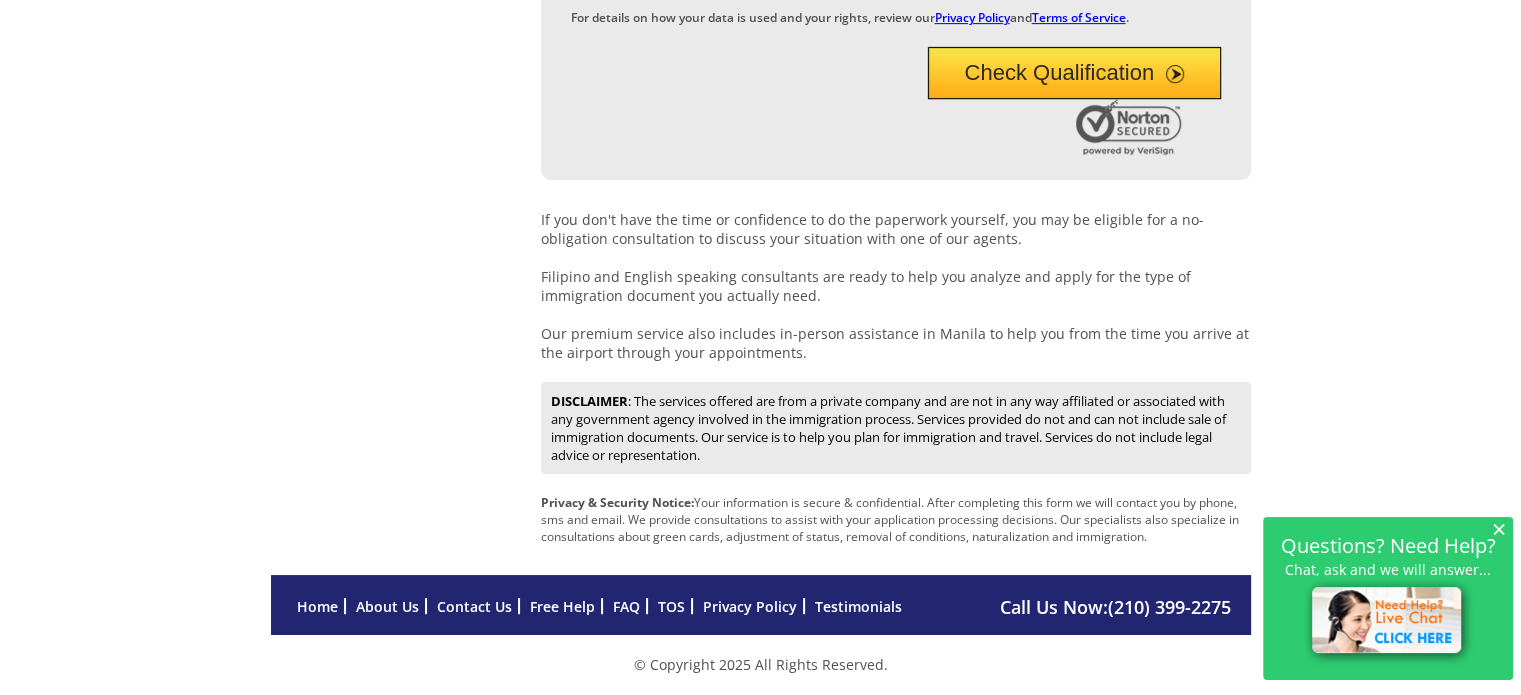 click on "×" at bounding box center (1499, 528) 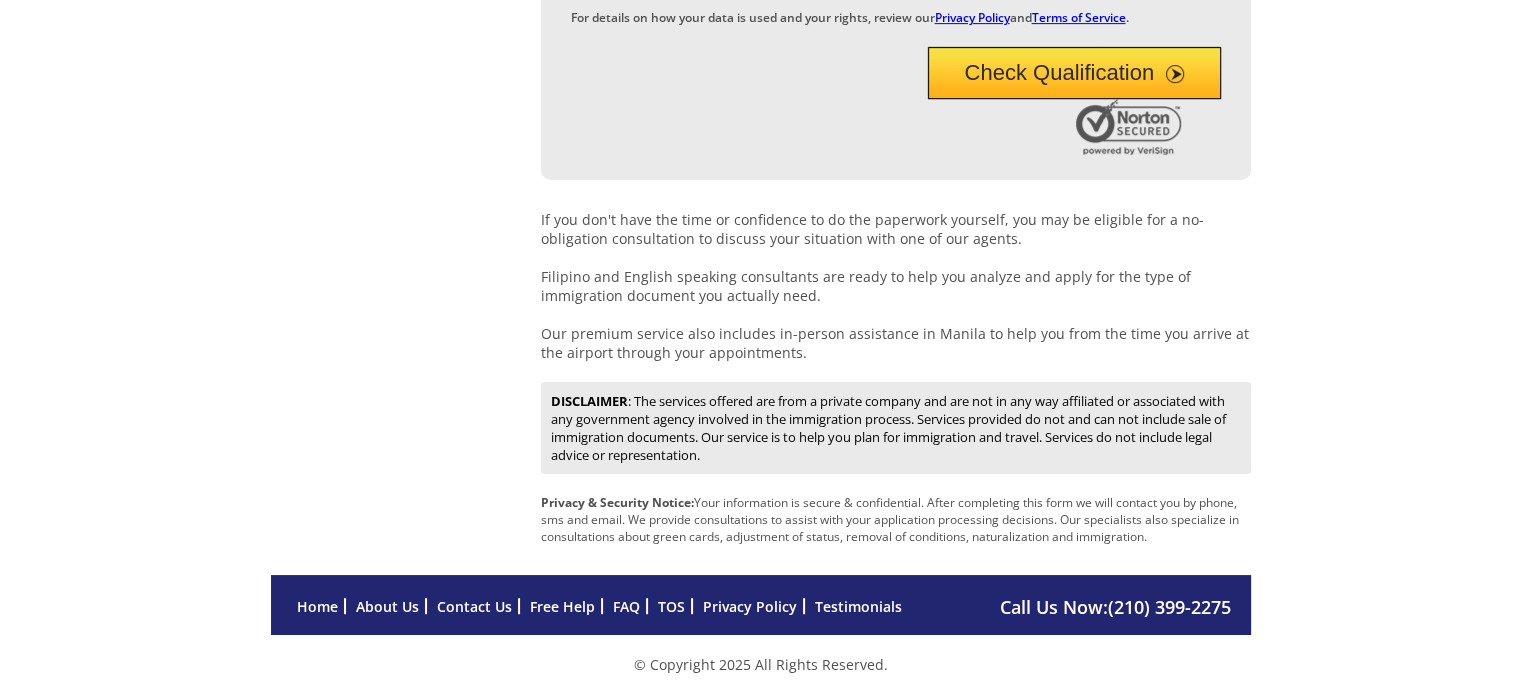 click on "FAQ" at bounding box center (626, 606) 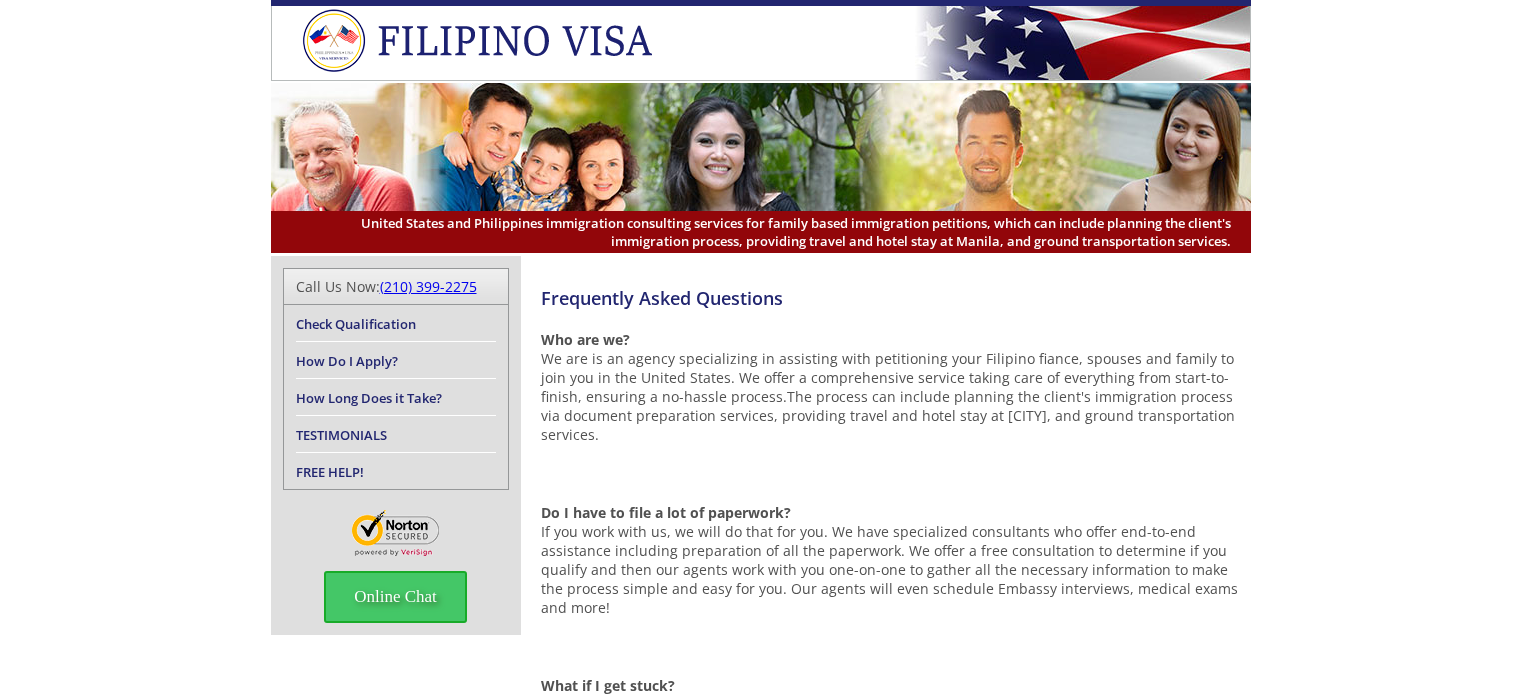 scroll, scrollTop: 500, scrollLeft: 0, axis: vertical 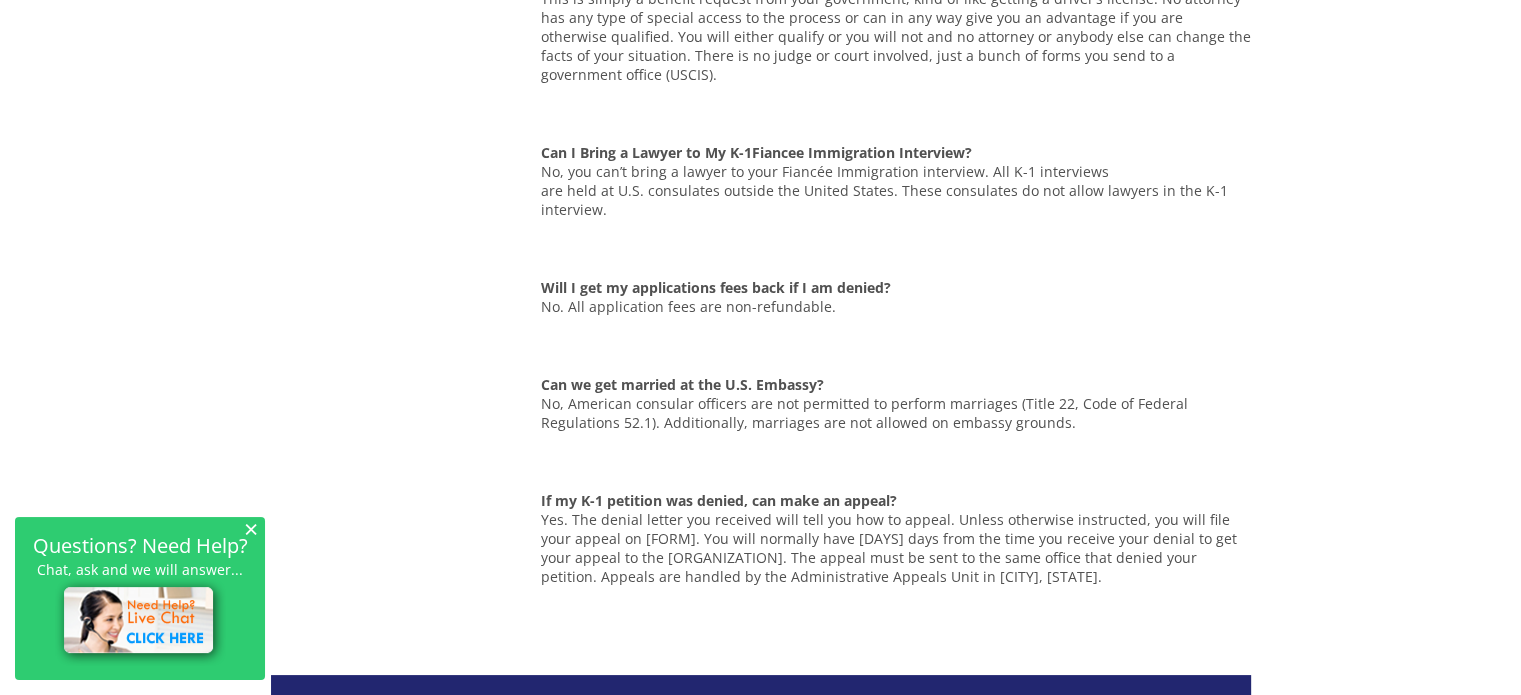 click on "TOS" at bounding box center (671, 706) 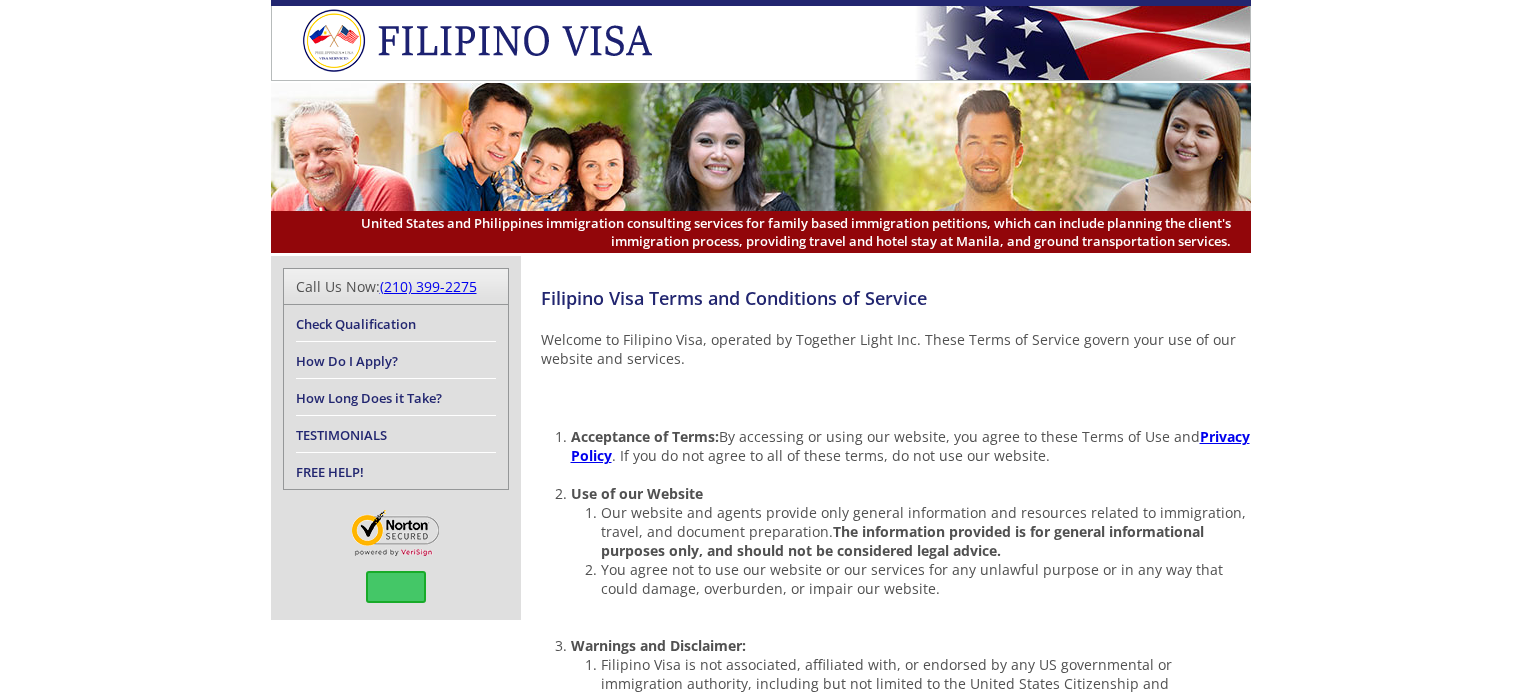 scroll, scrollTop: 0, scrollLeft: 0, axis: both 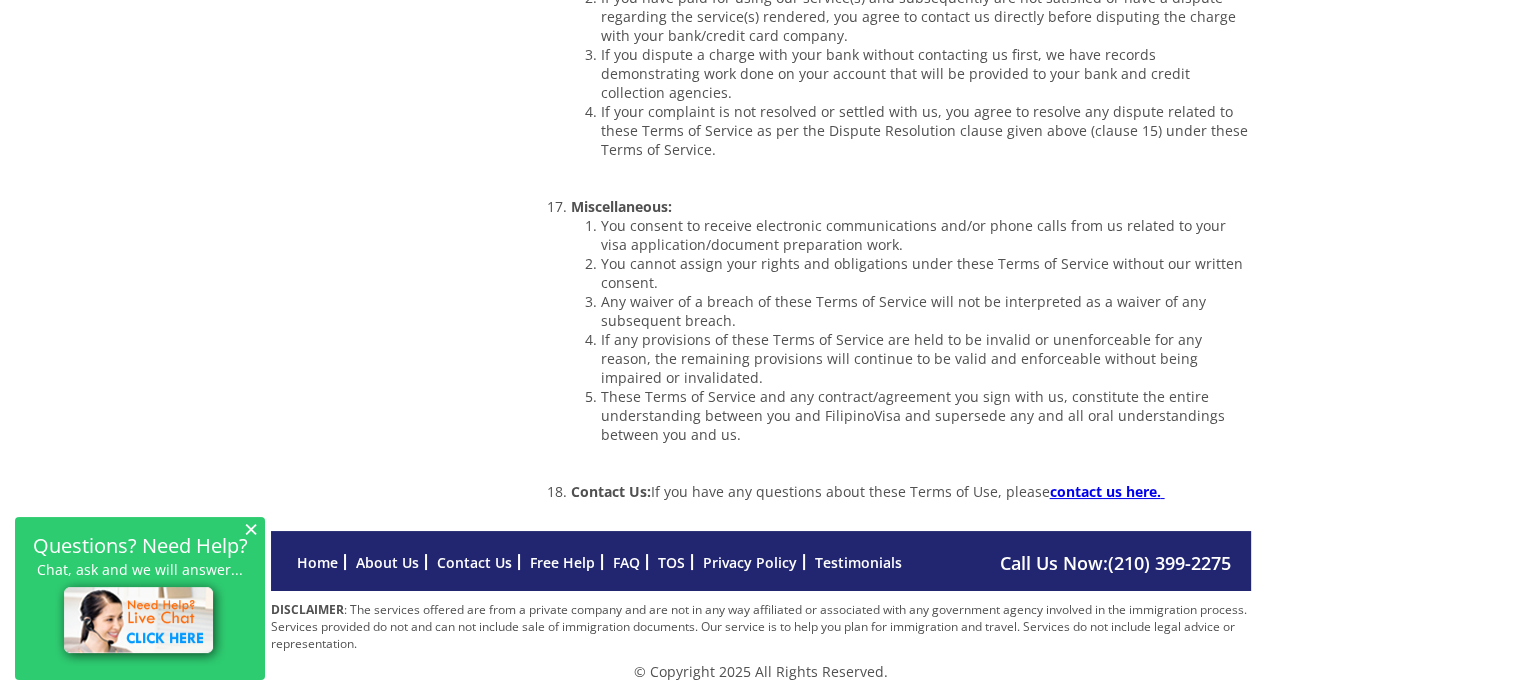 click on "Home" at bounding box center (317, 562) 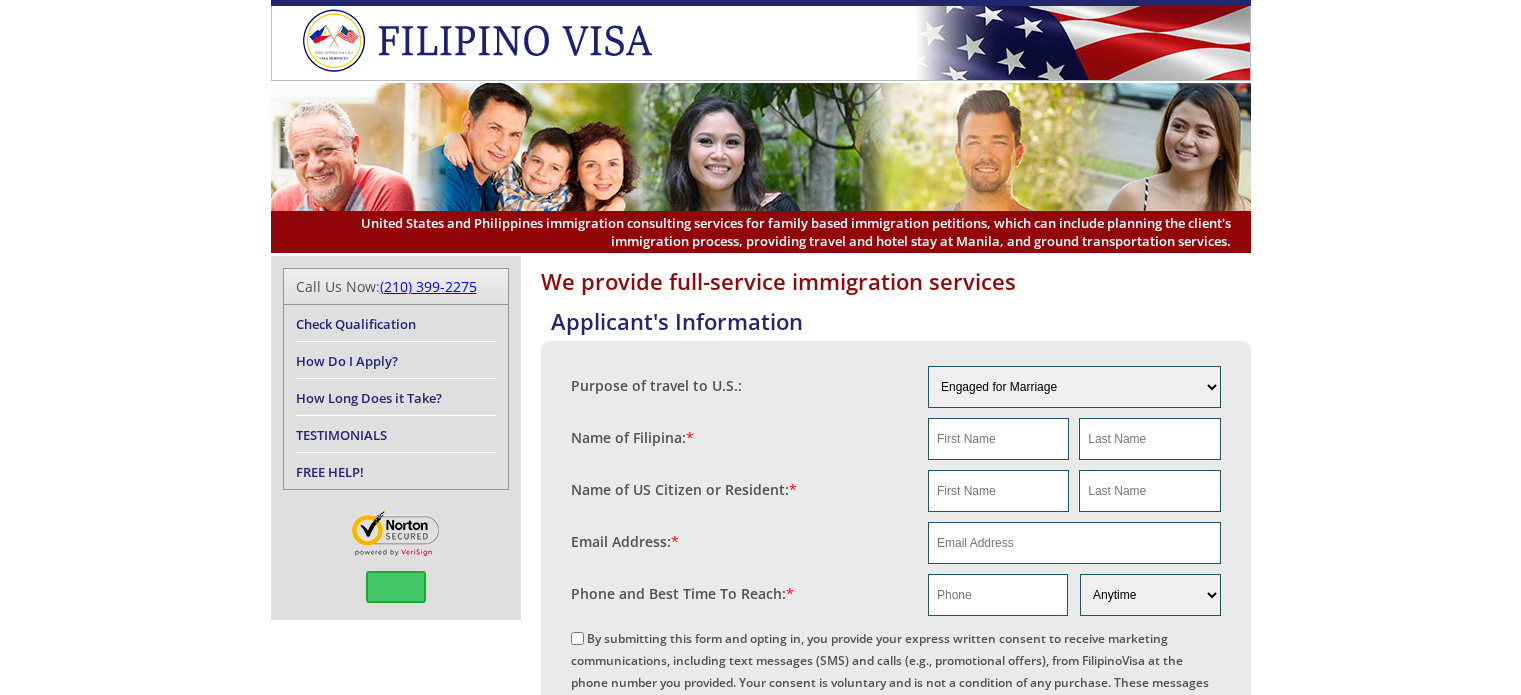 scroll, scrollTop: 0, scrollLeft: 0, axis: both 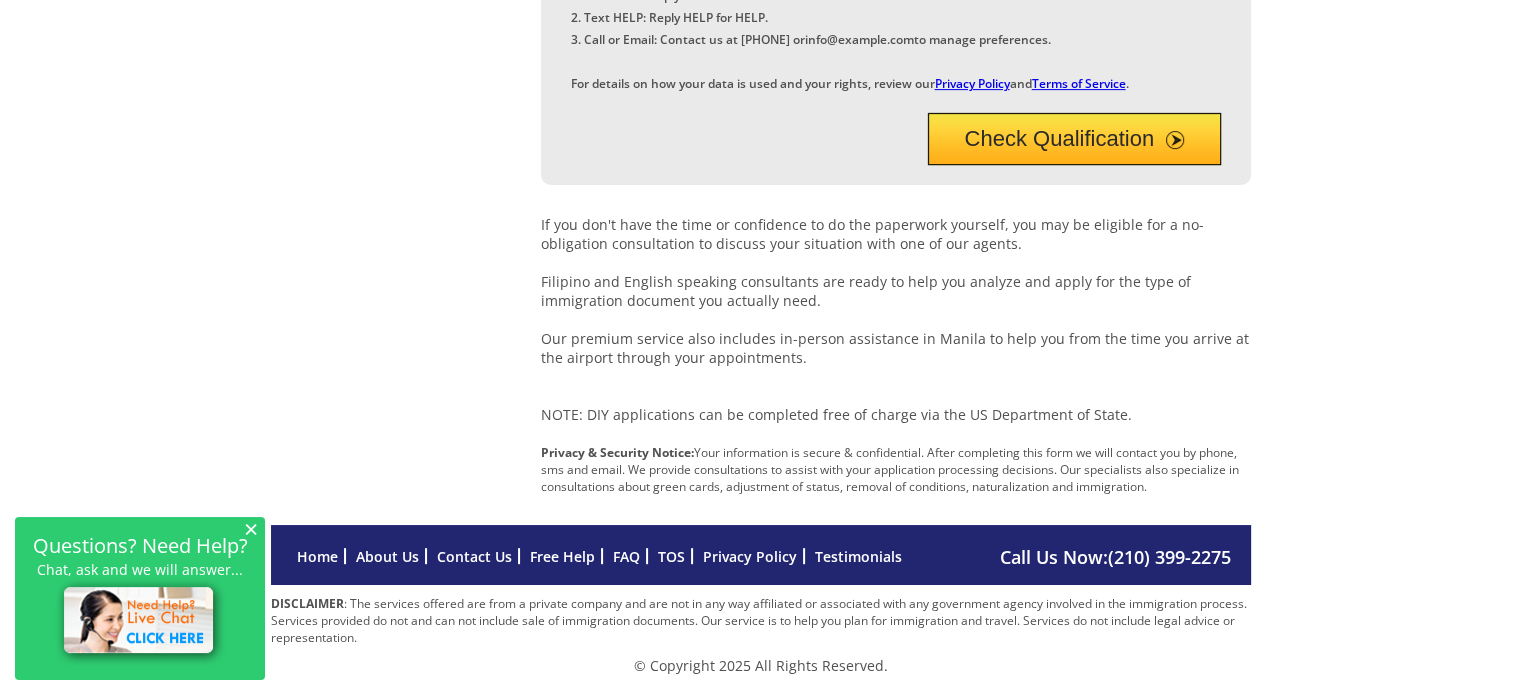 click on "Free Help" at bounding box center [562, 556] 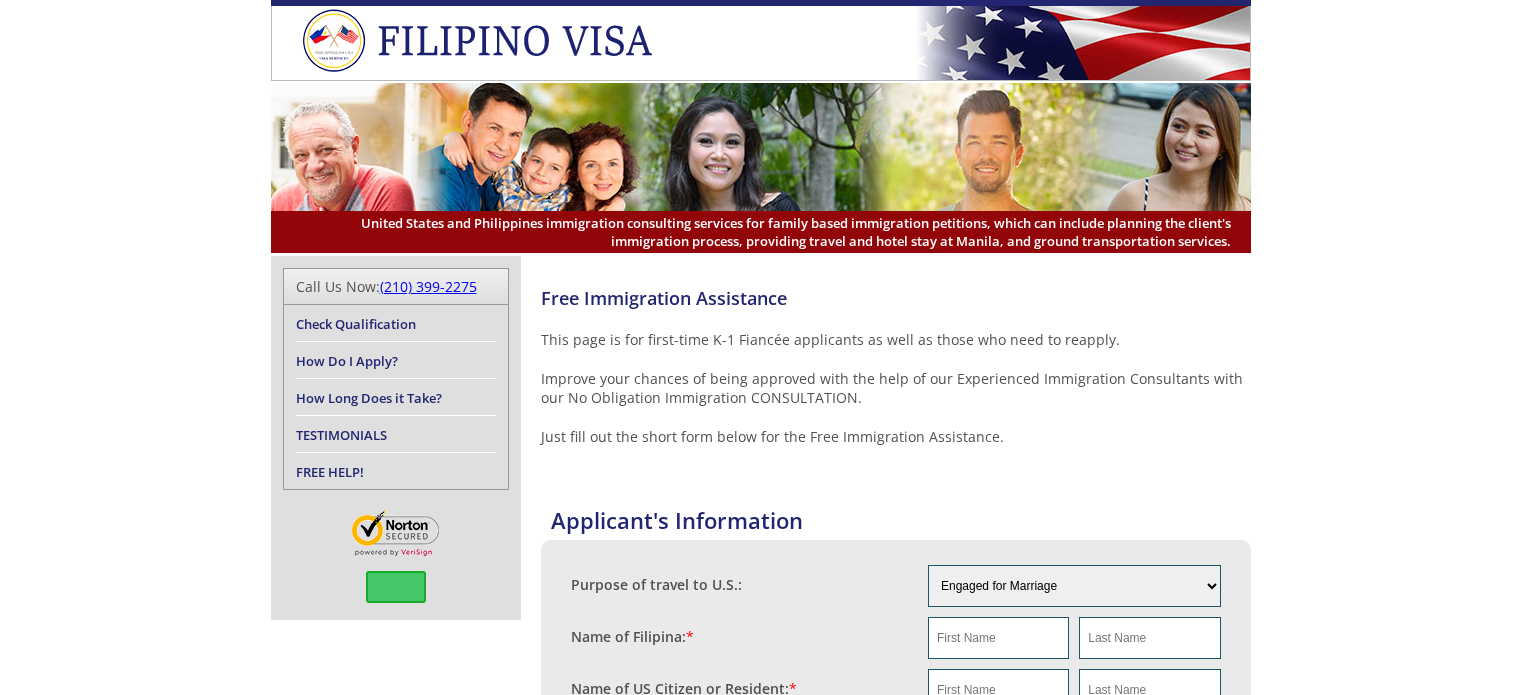 scroll, scrollTop: 0, scrollLeft: 0, axis: both 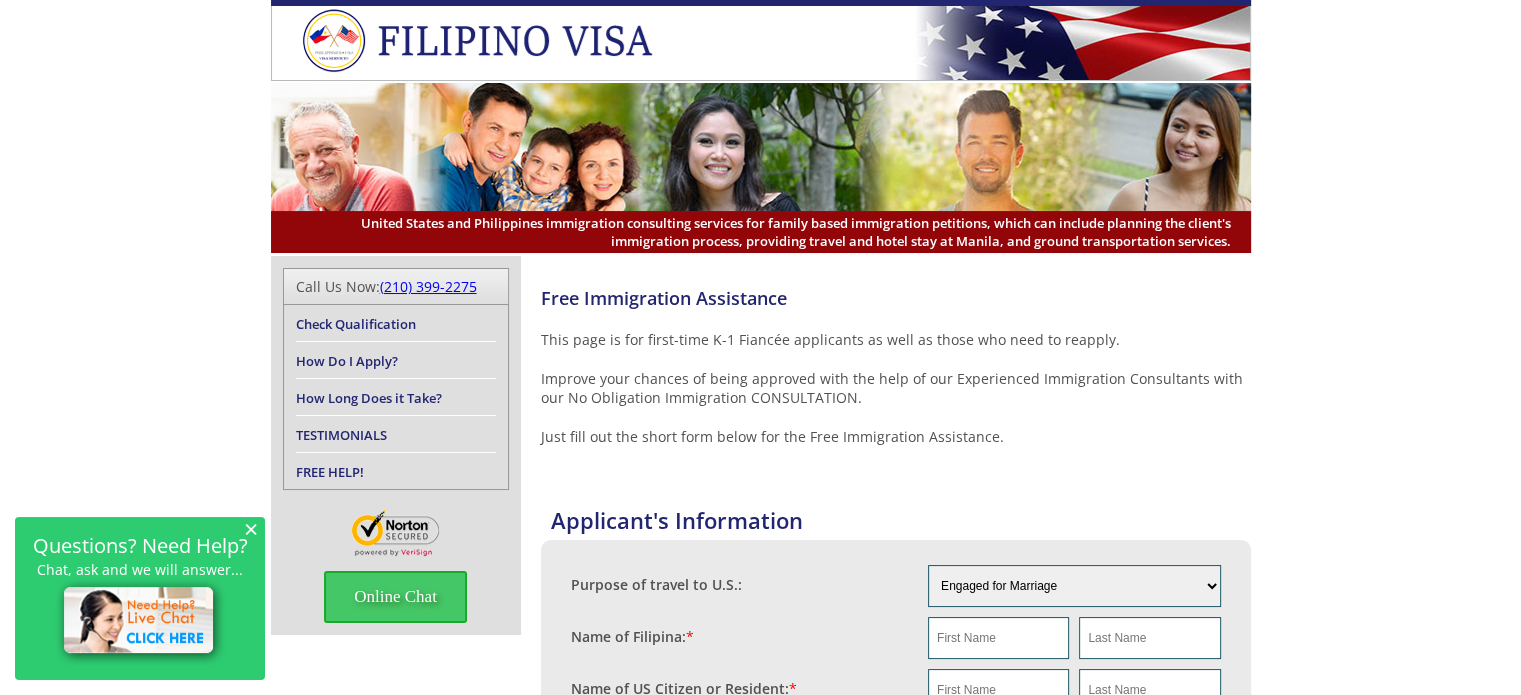 click on "How Do I Apply?" at bounding box center (347, 361) 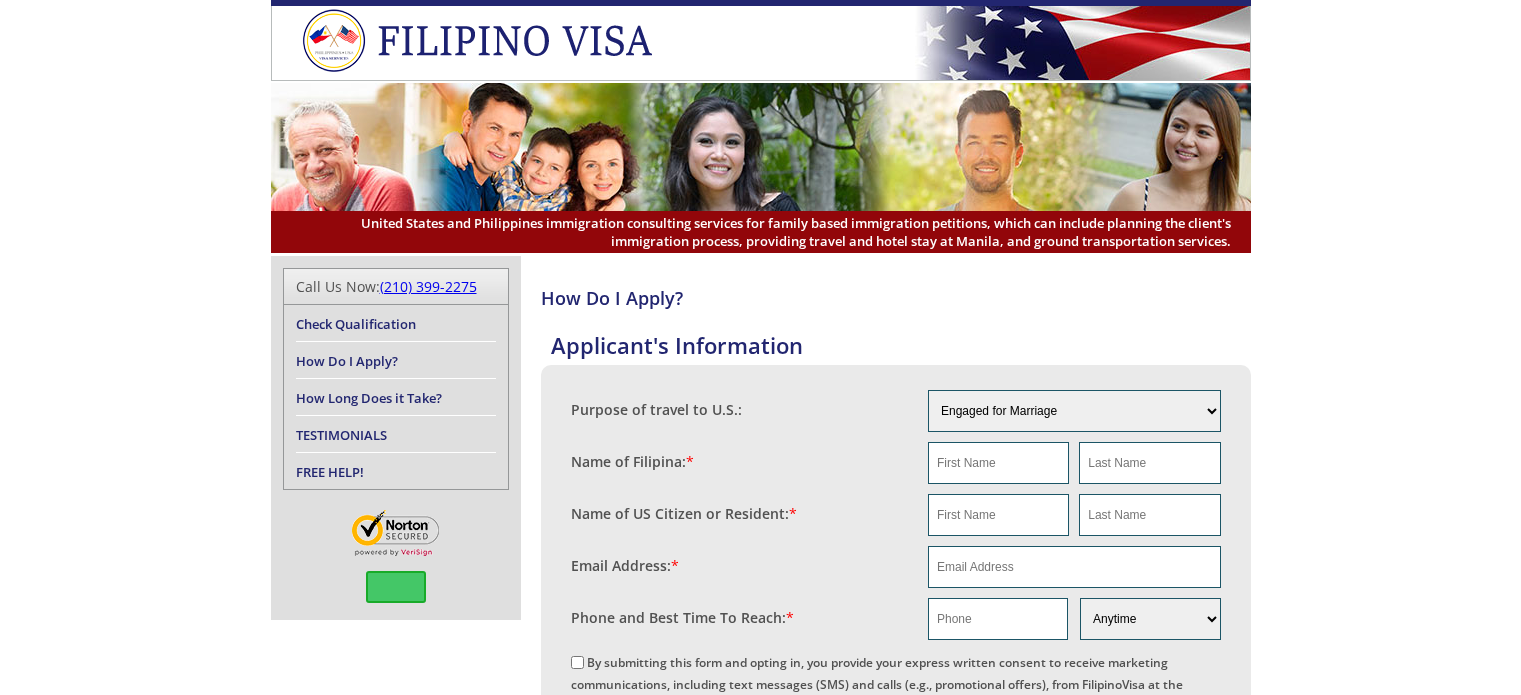 scroll, scrollTop: 0, scrollLeft: 0, axis: both 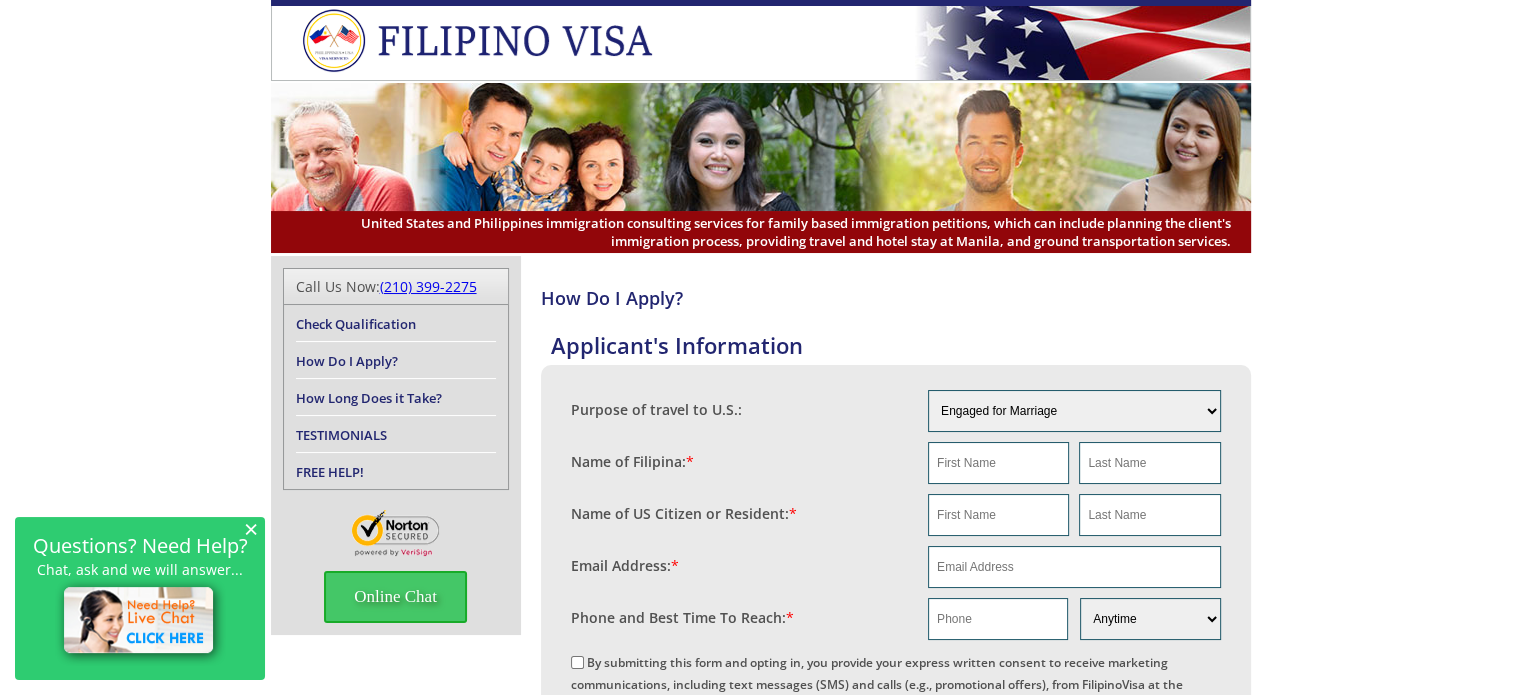 click at bounding box center [487, 41] 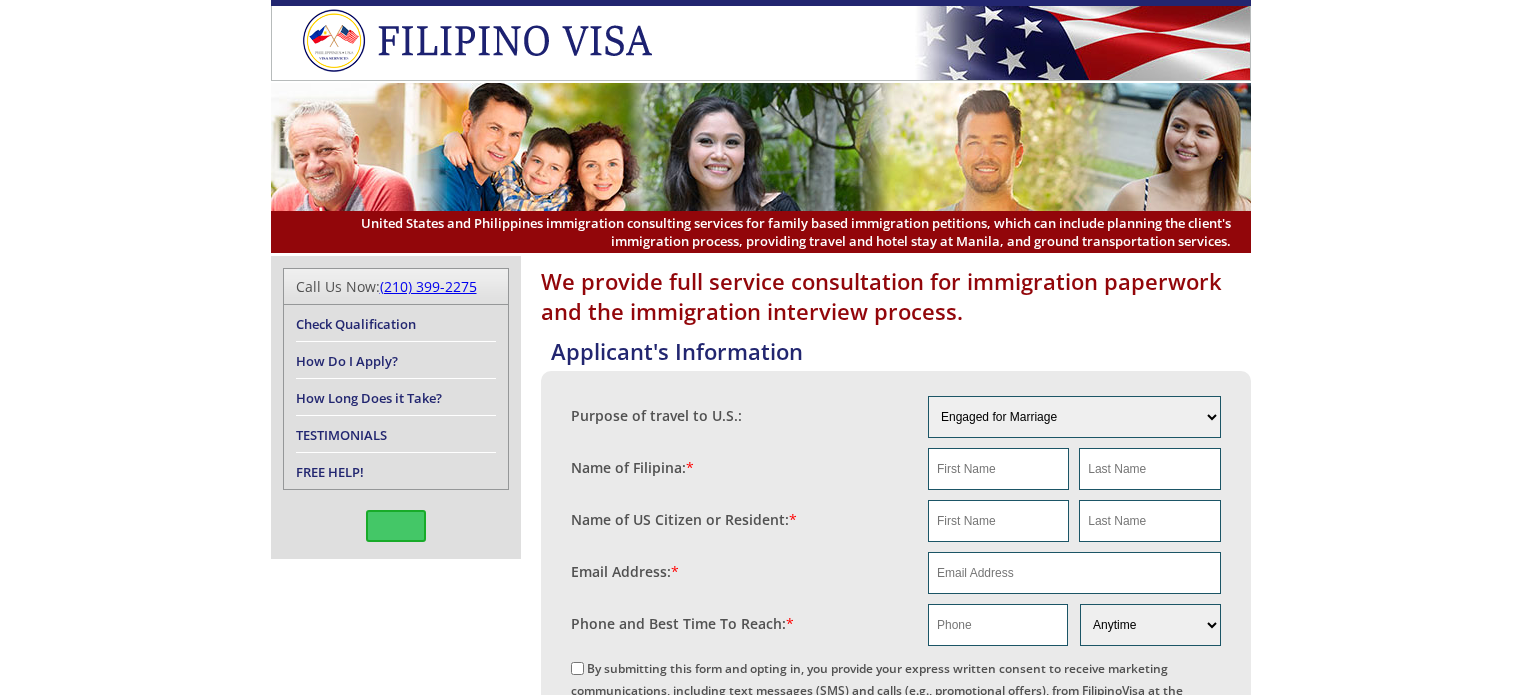 scroll, scrollTop: 0, scrollLeft: 0, axis: both 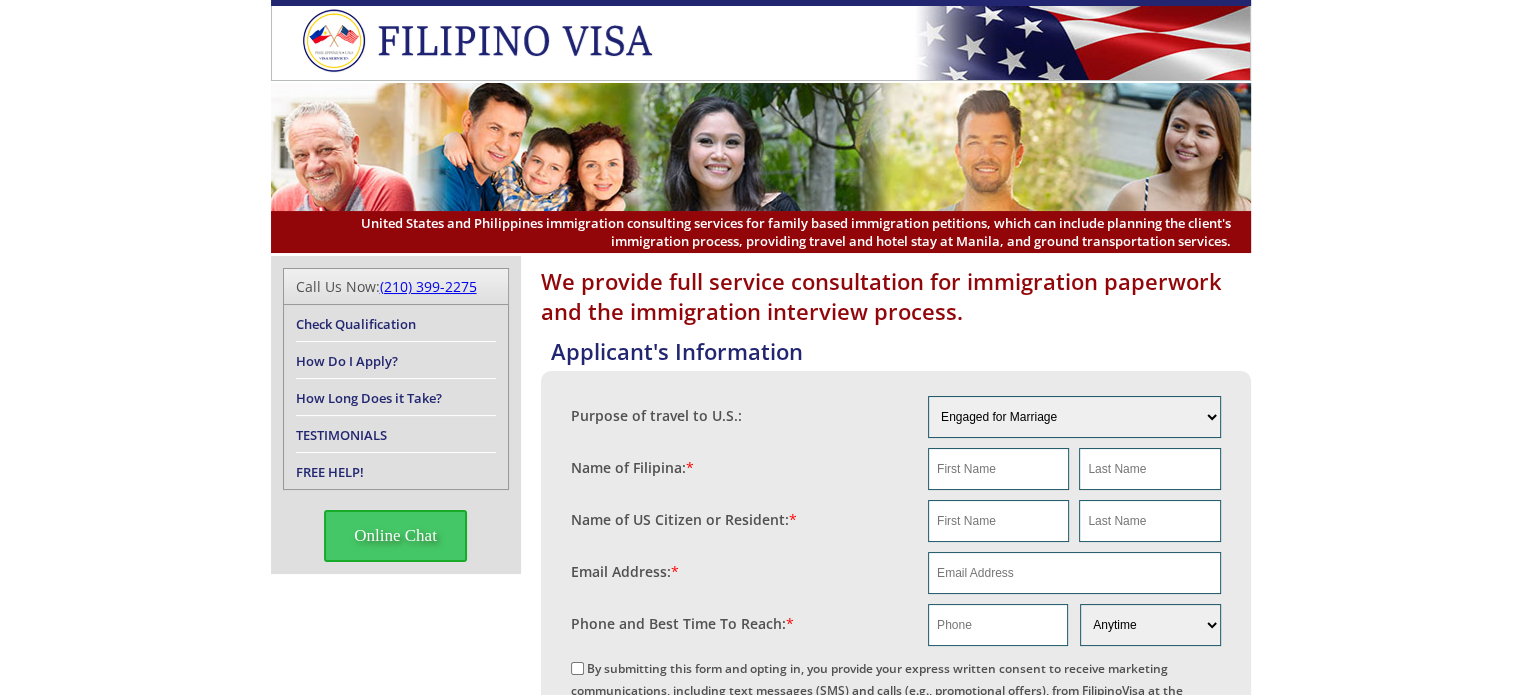 click on "FREE HELP!" at bounding box center (330, 472) 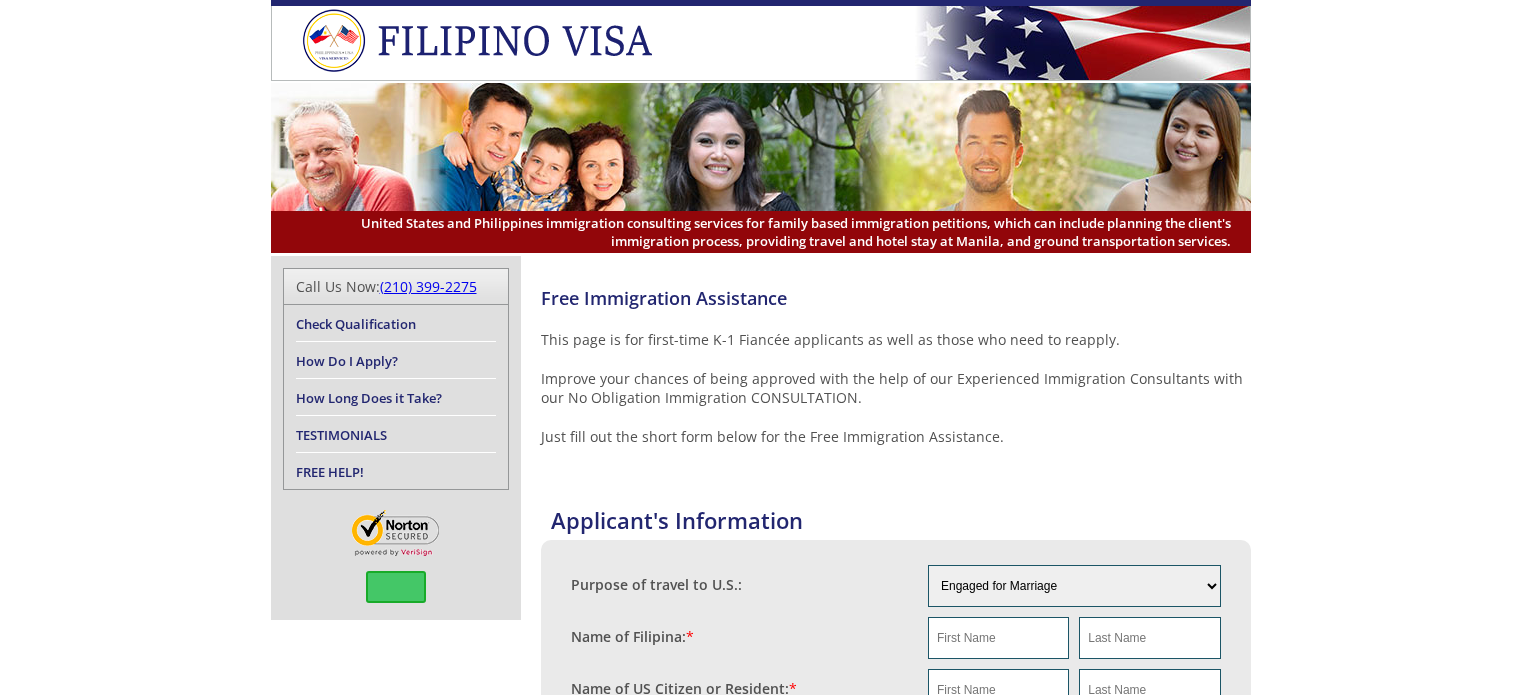 scroll, scrollTop: 0, scrollLeft: 0, axis: both 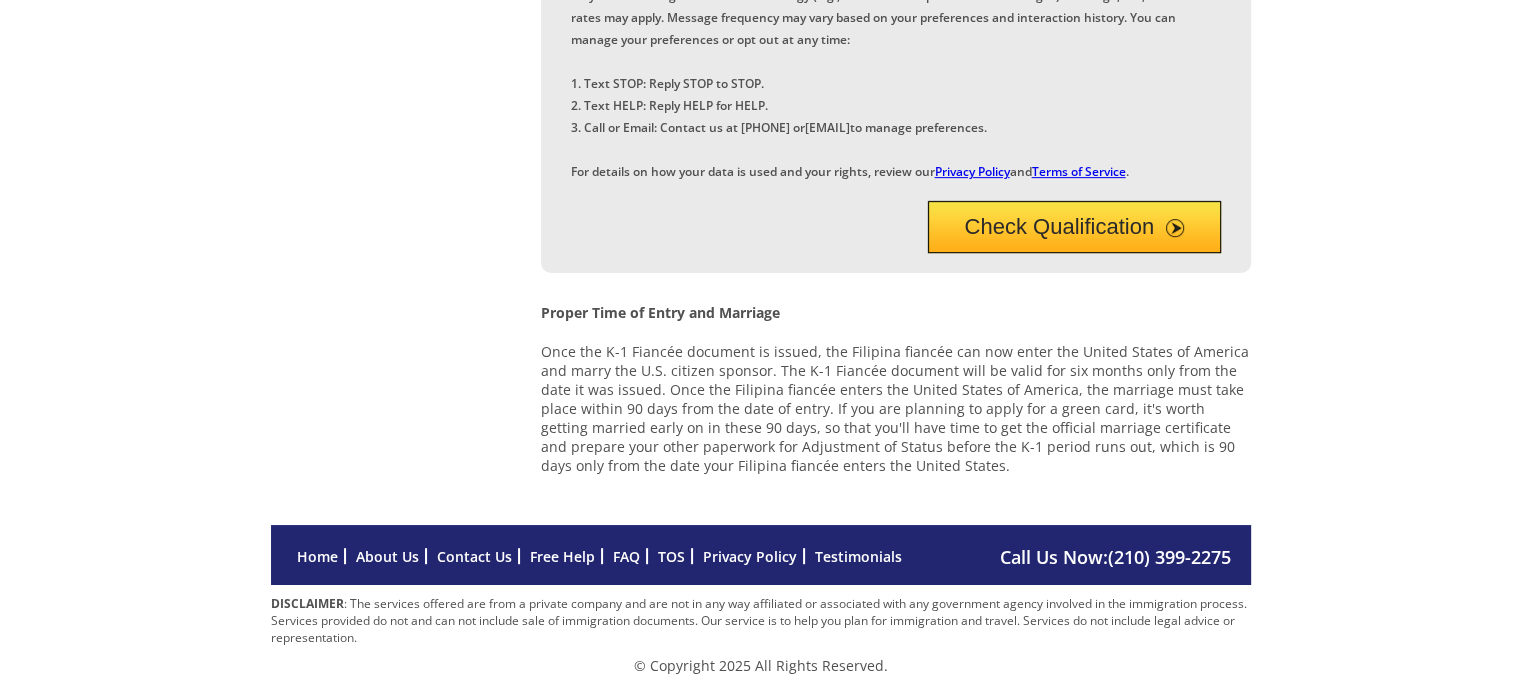 click on "Testimonials" at bounding box center (858, 556) 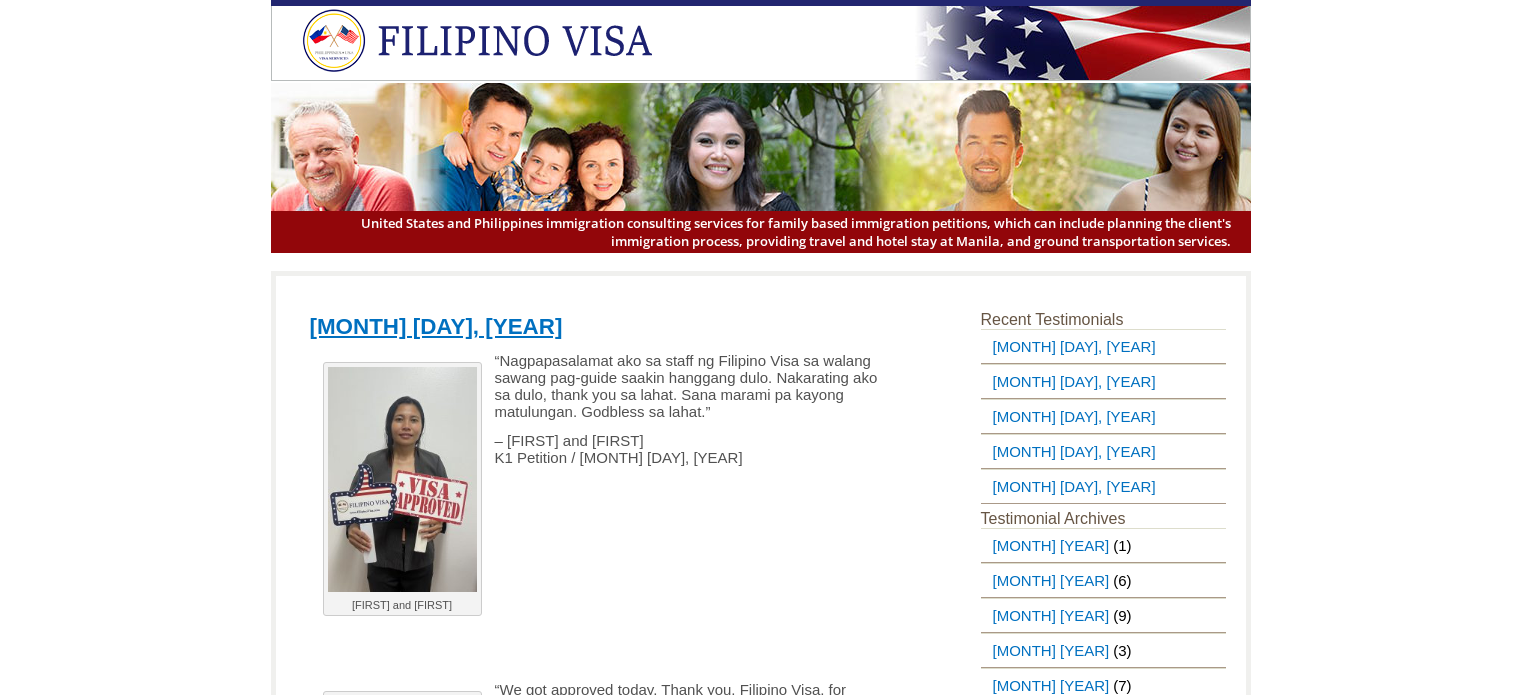 scroll, scrollTop: 0, scrollLeft: 0, axis: both 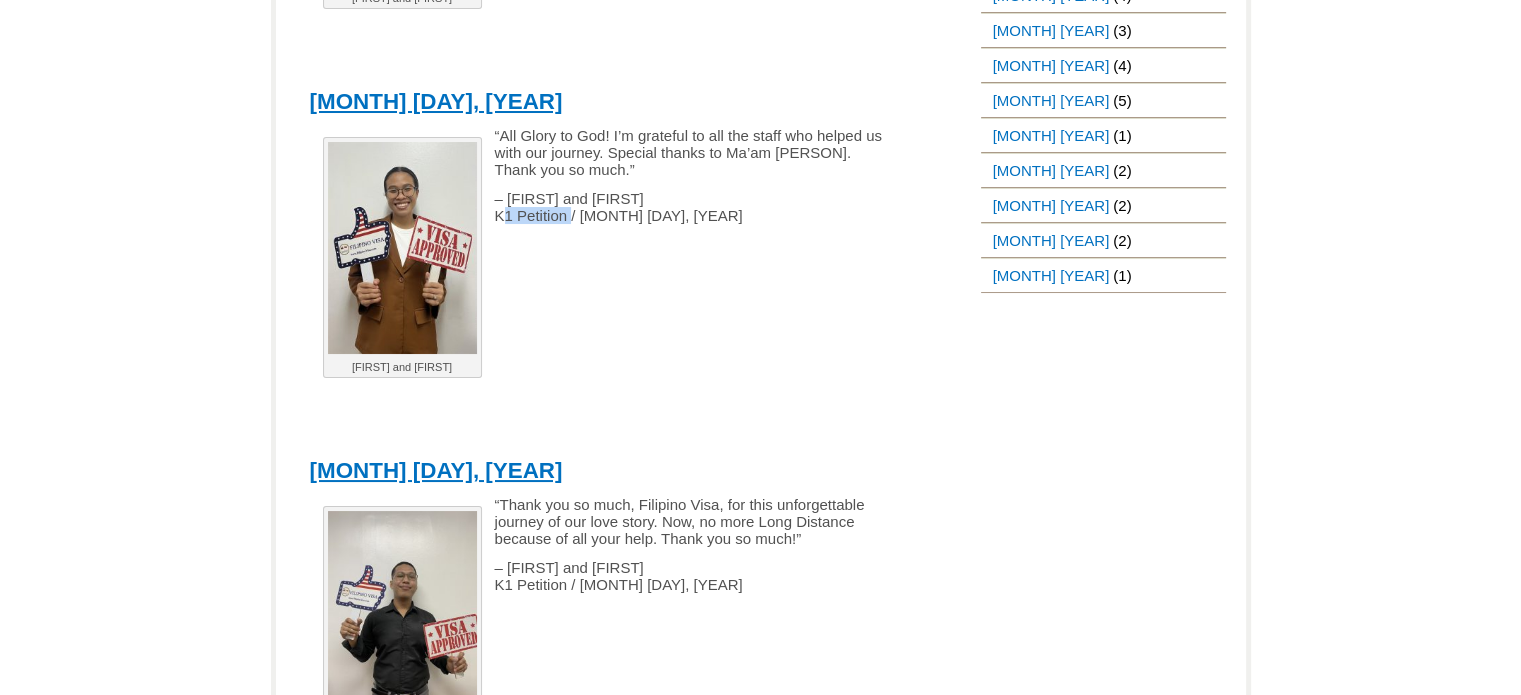 drag, startPoint x: 496, startPoint y: 266, endPoint x: 566, endPoint y: 265, distance: 70.00714 